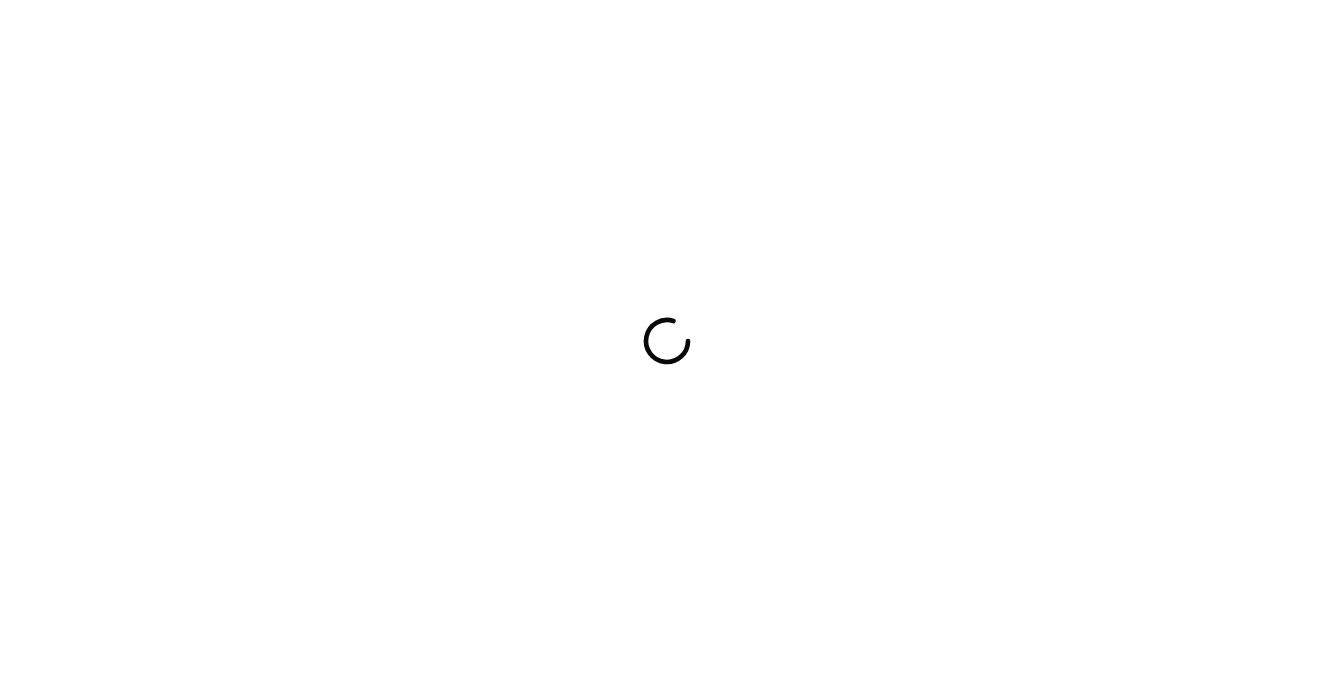 scroll, scrollTop: 0, scrollLeft: 0, axis: both 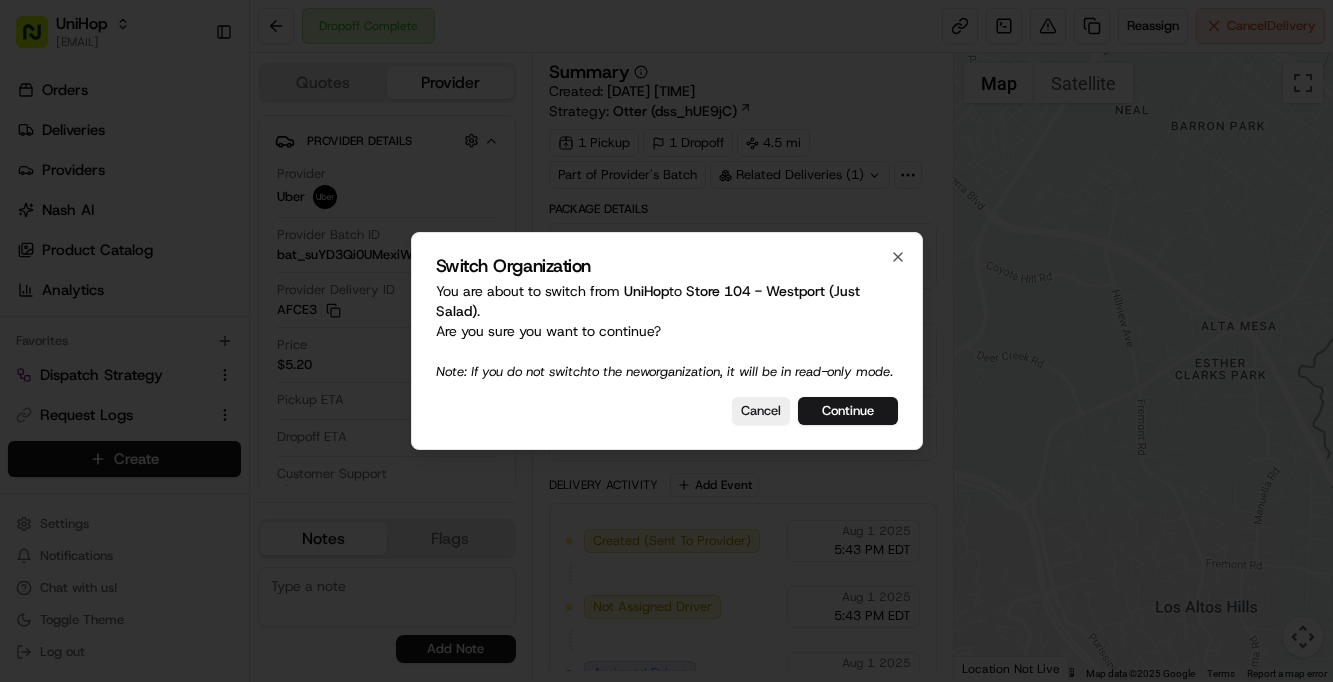 click on "Continue" at bounding box center [848, 411] 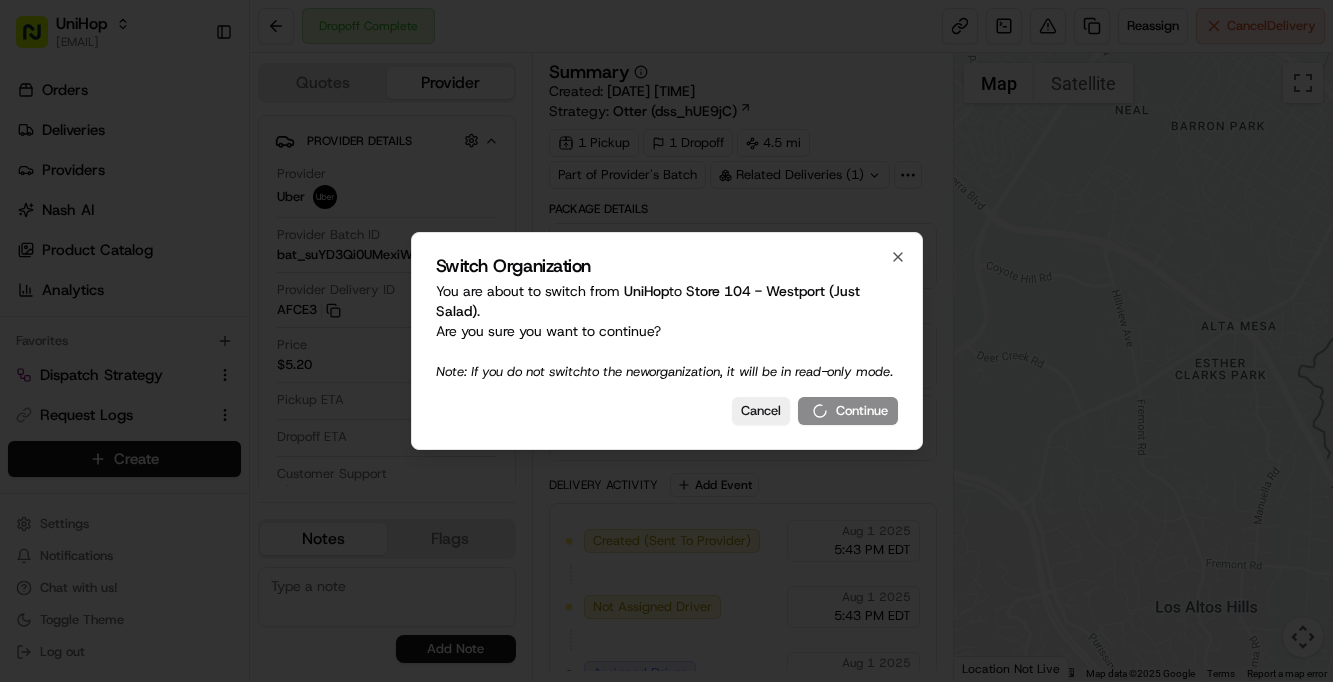 scroll, scrollTop: 0, scrollLeft: 0, axis: both 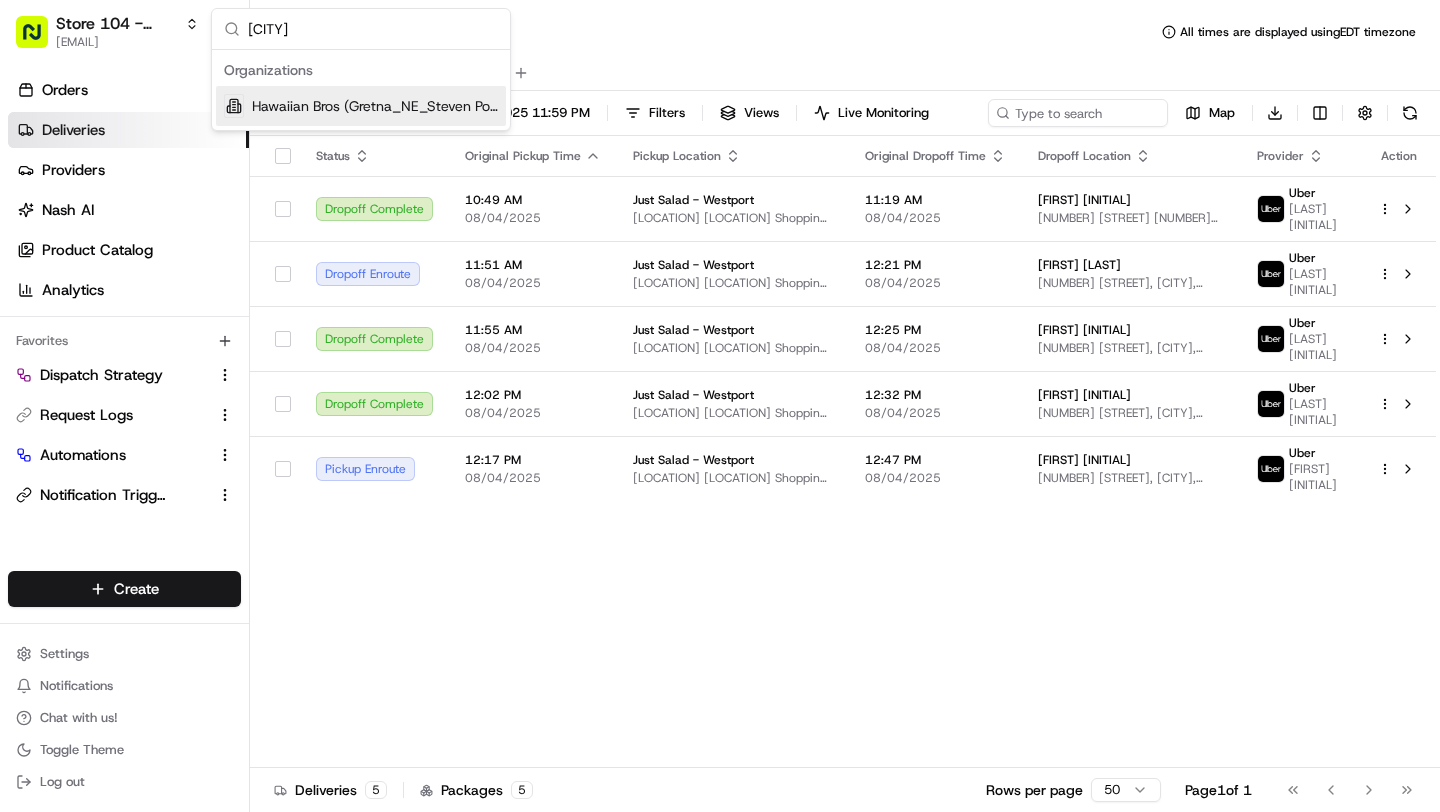 type on "[CITY]" 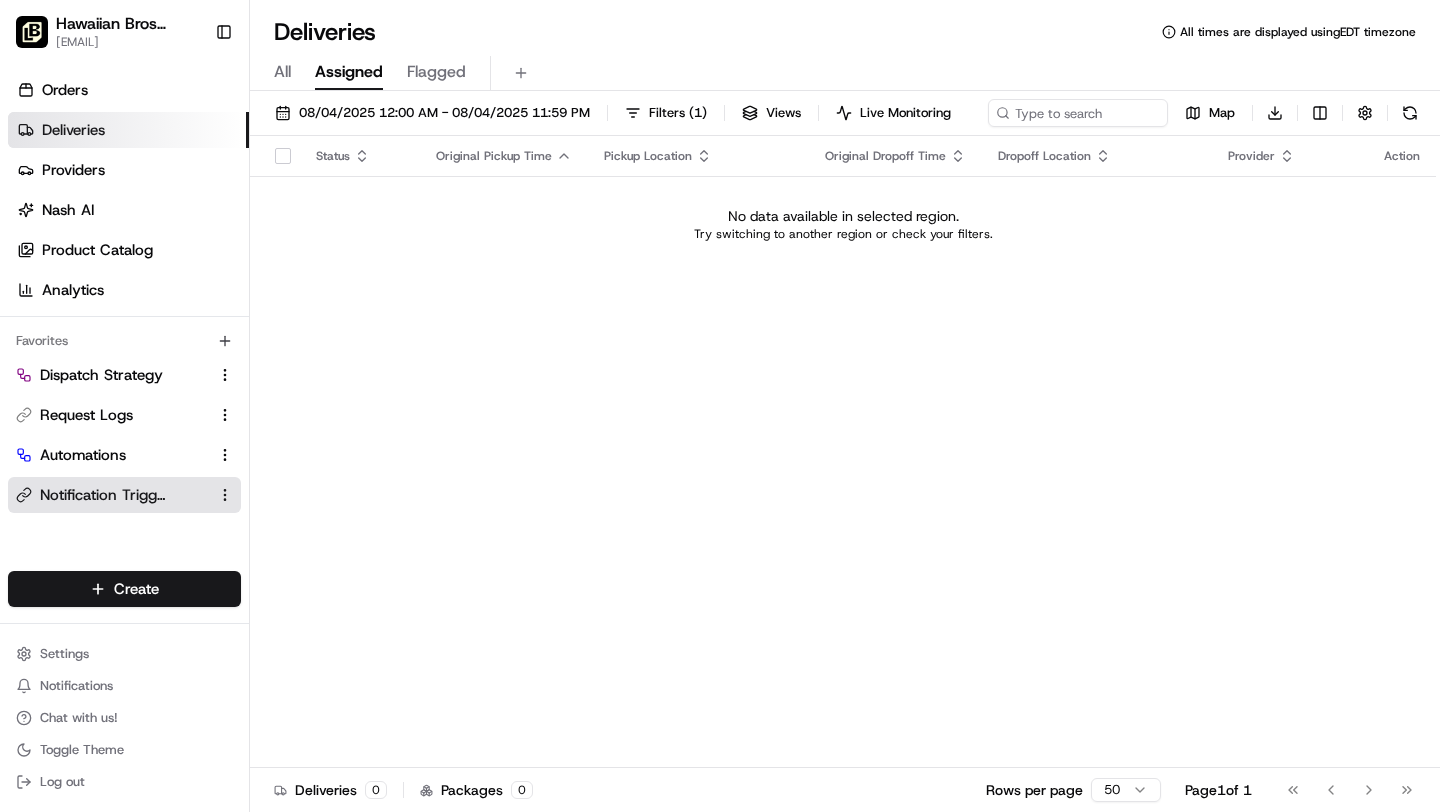 click on "Notification Triggers" at bounding box center [103, 495] 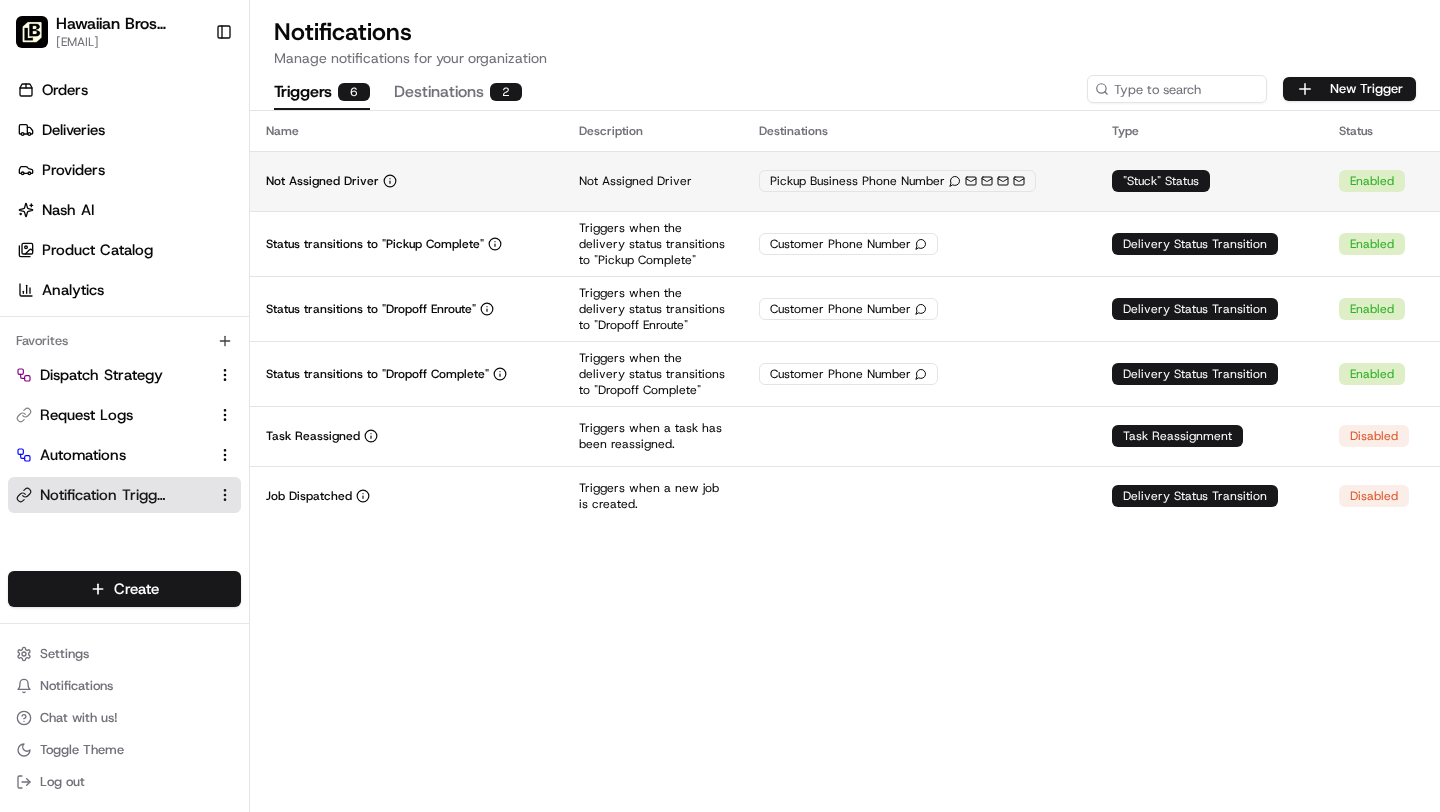 click on "Not Assigned Driver" at bounding box center (406, 181) 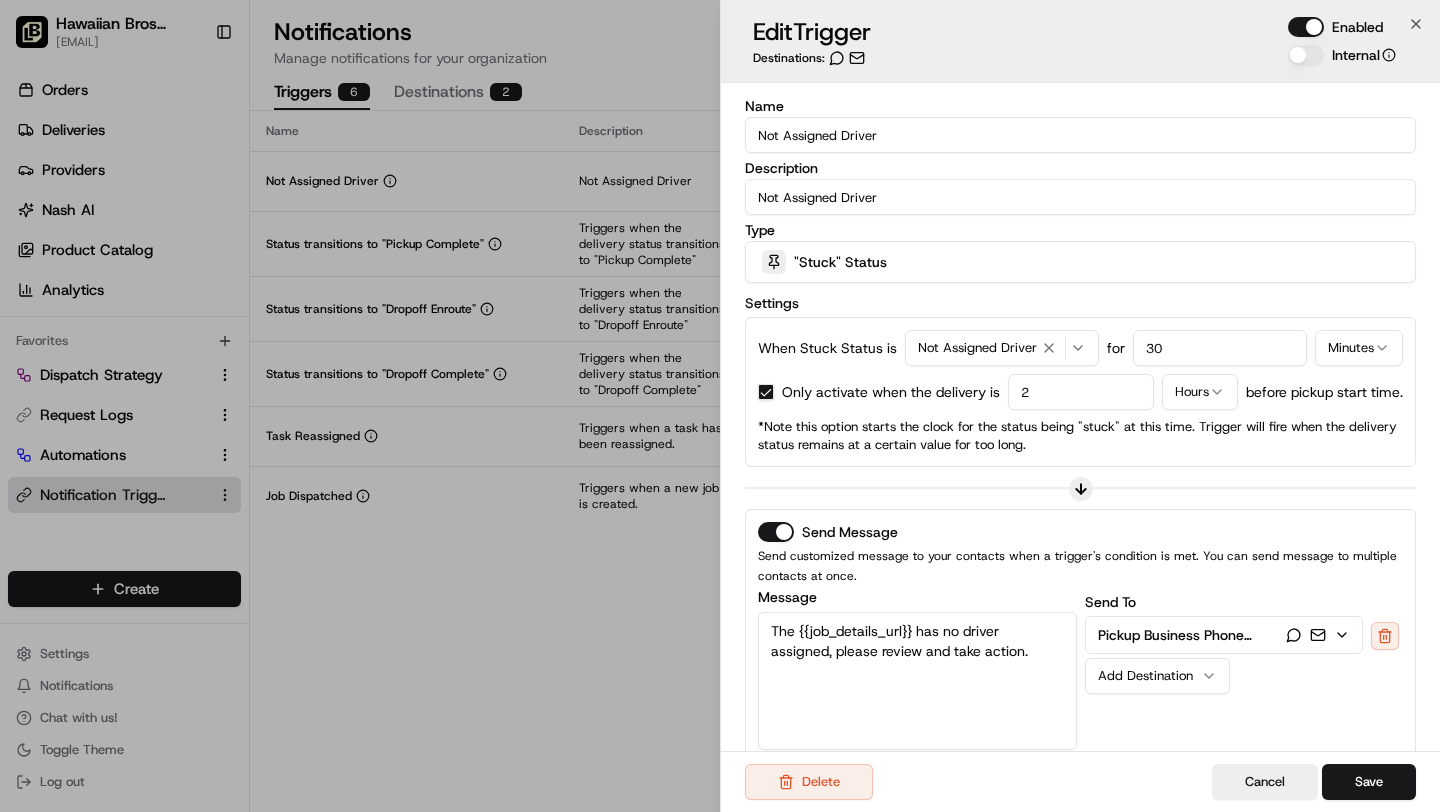 drag, startPoint x: 531, startPoint y: 127, endPoint x: 492, endPoint y: 135, distance: 39.812057 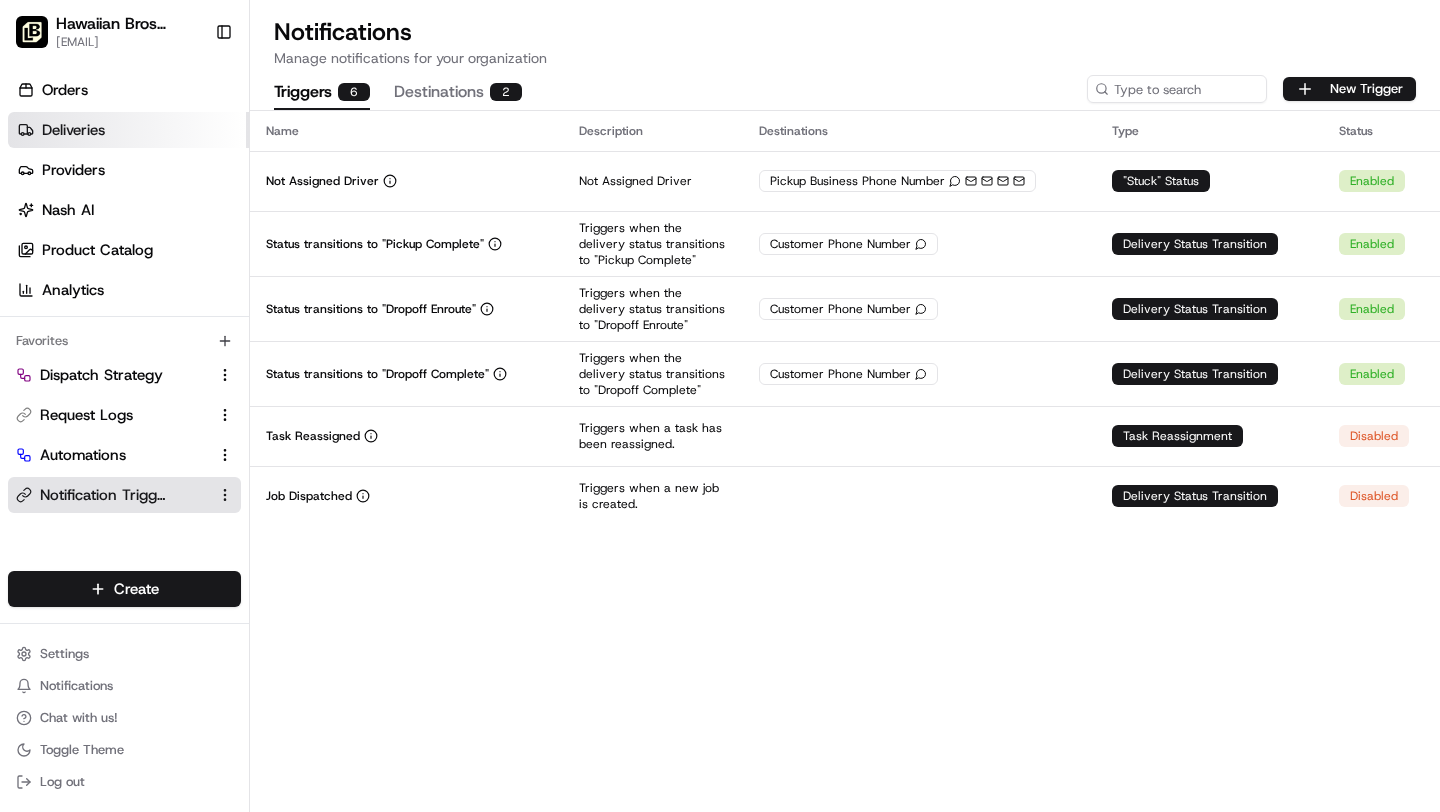 click on "Deliveries" at bounding box center [128, 130] 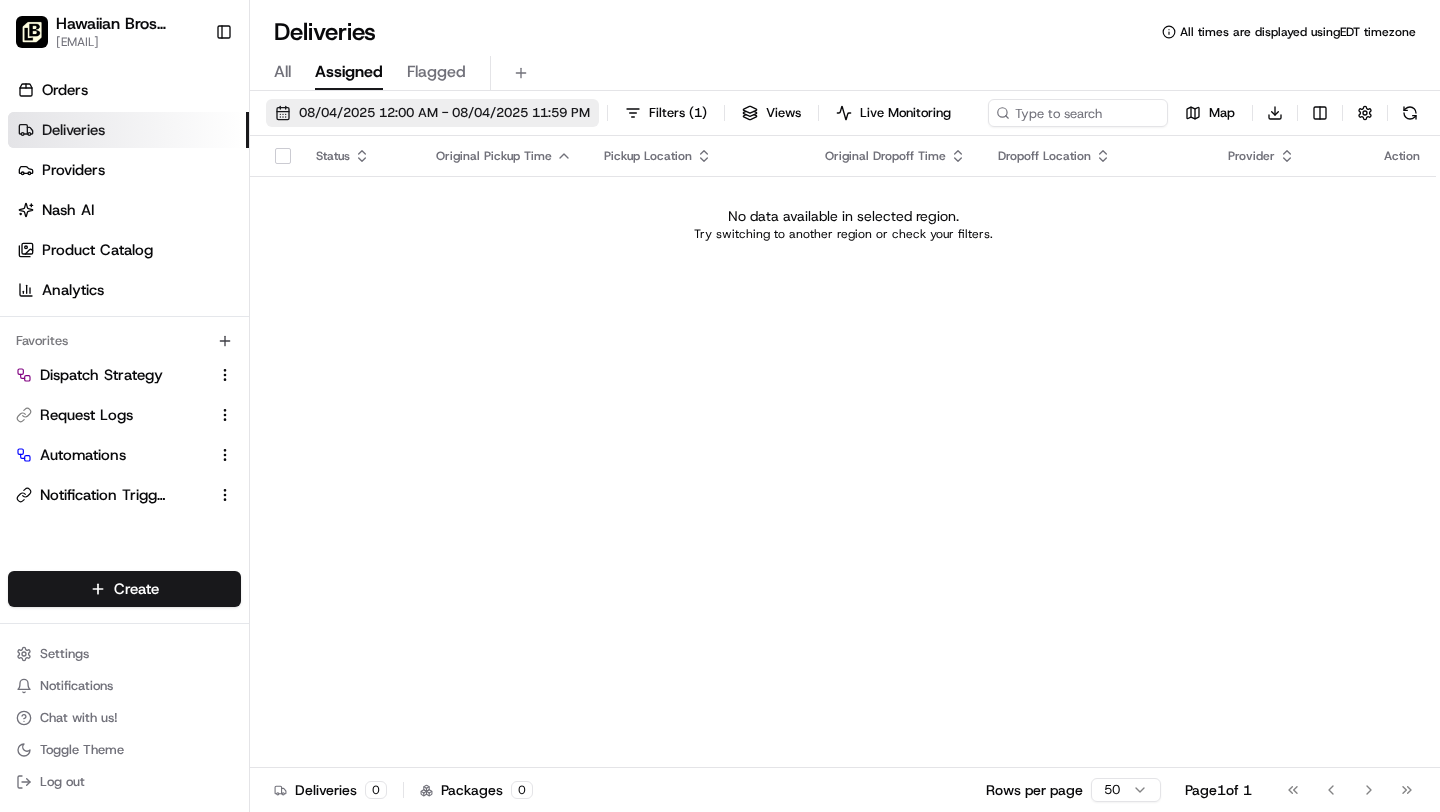 click on "08/04/2025 12:00 AM - 08/04/2025 11:59 PM" at bounding box center [444, 113] 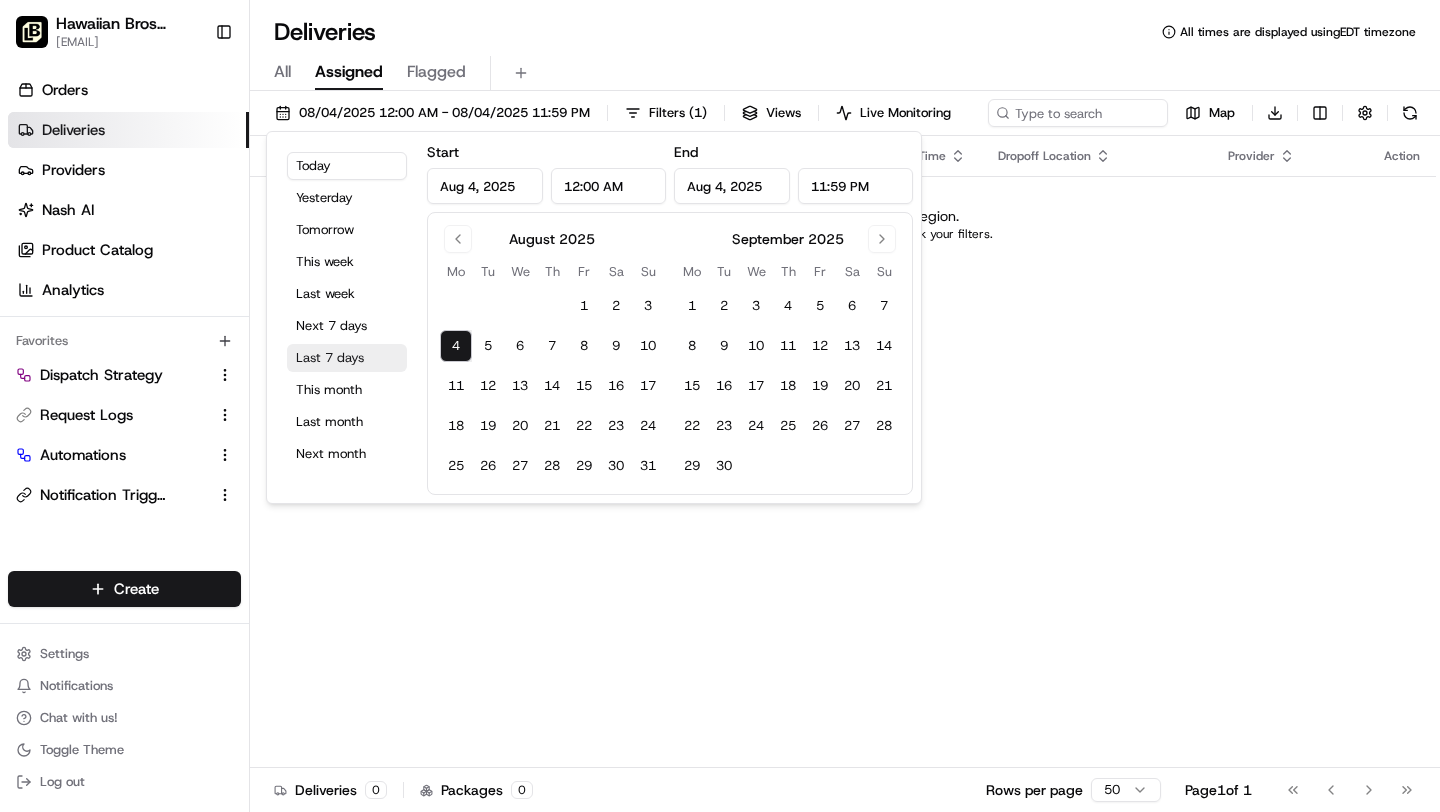 click on "Last 7 days" at bounding box center (347, 358) 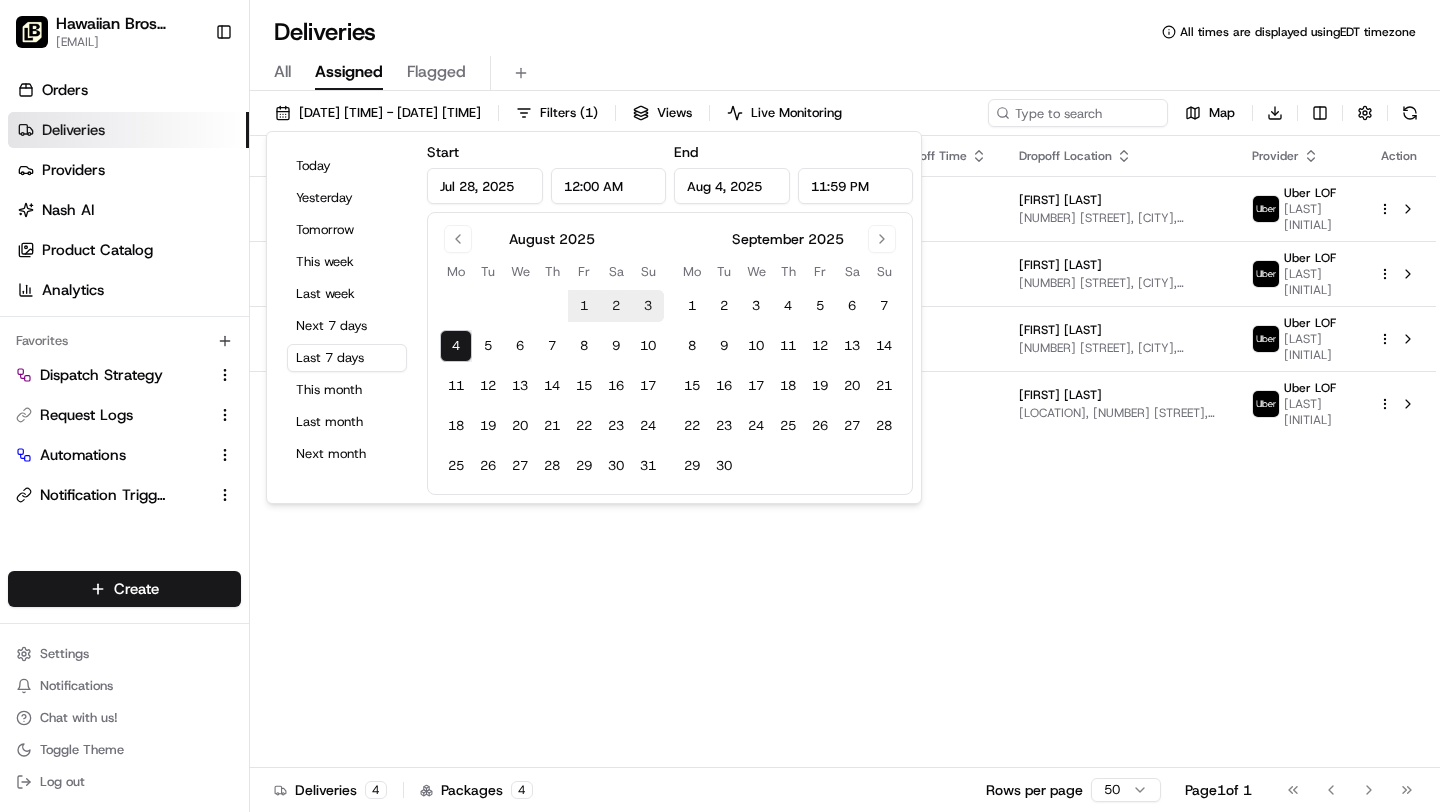 click on "All Assigned Flagged" at bounding box center (845, 73) 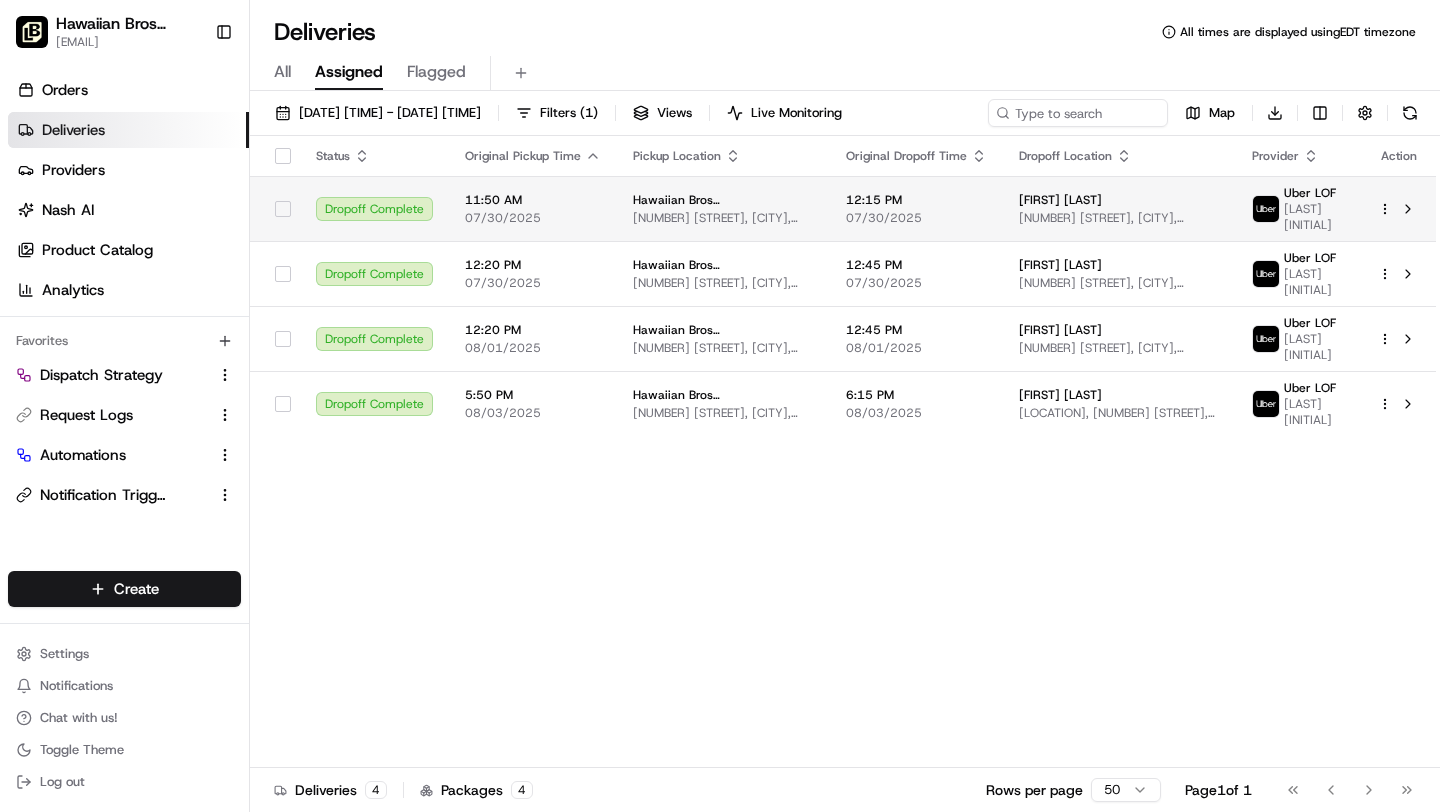 click on "[NUMBER] [STREET], [CITY], [STATE] [POSTAL_CODE], [COUNTRY]" at bounding box center [723, 218] 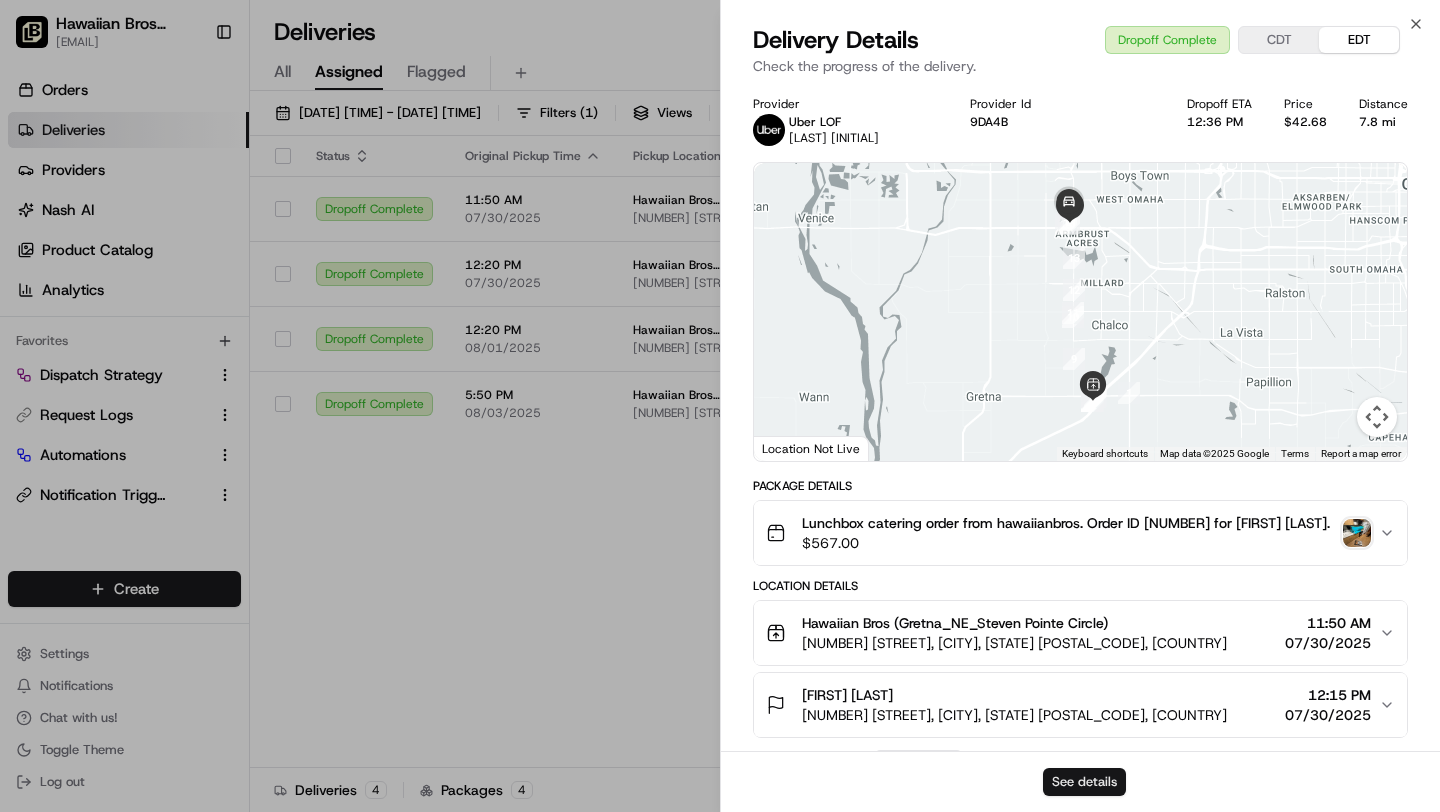 click on "See details" at bounding box center (1084, 782) 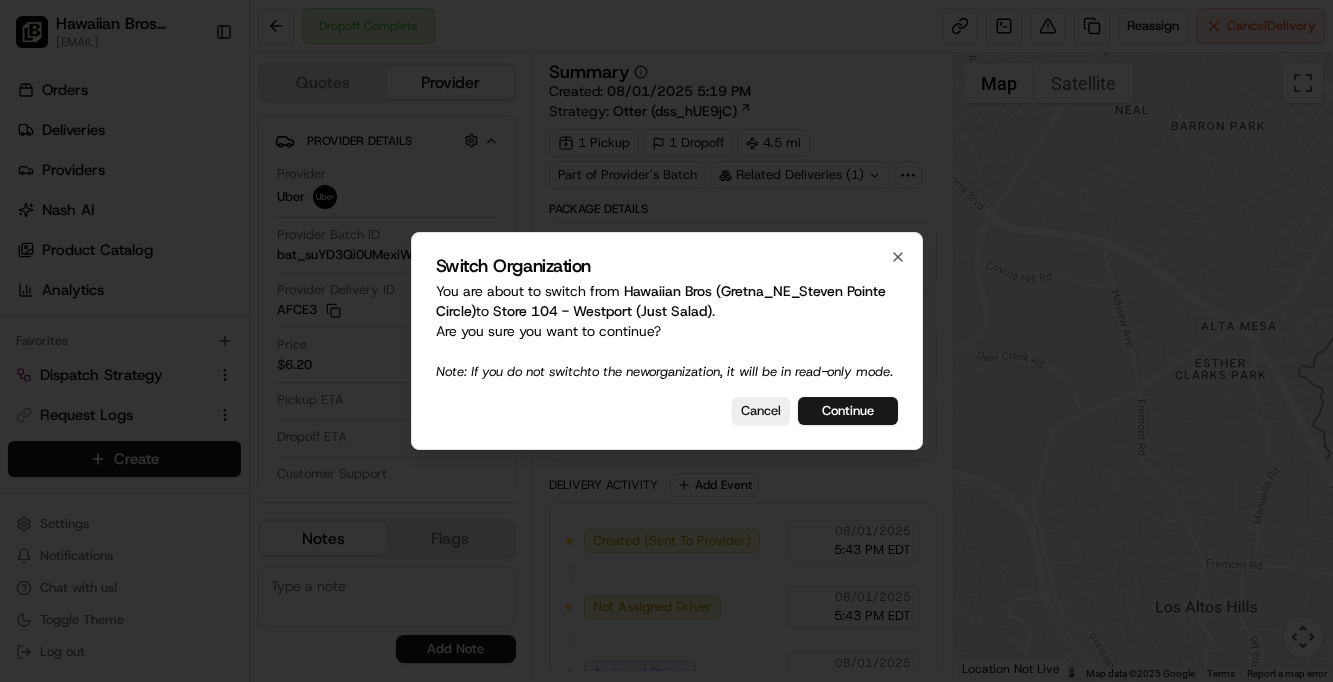 scroll, scrollTop: 0, scrollLeft: 0, axis: both 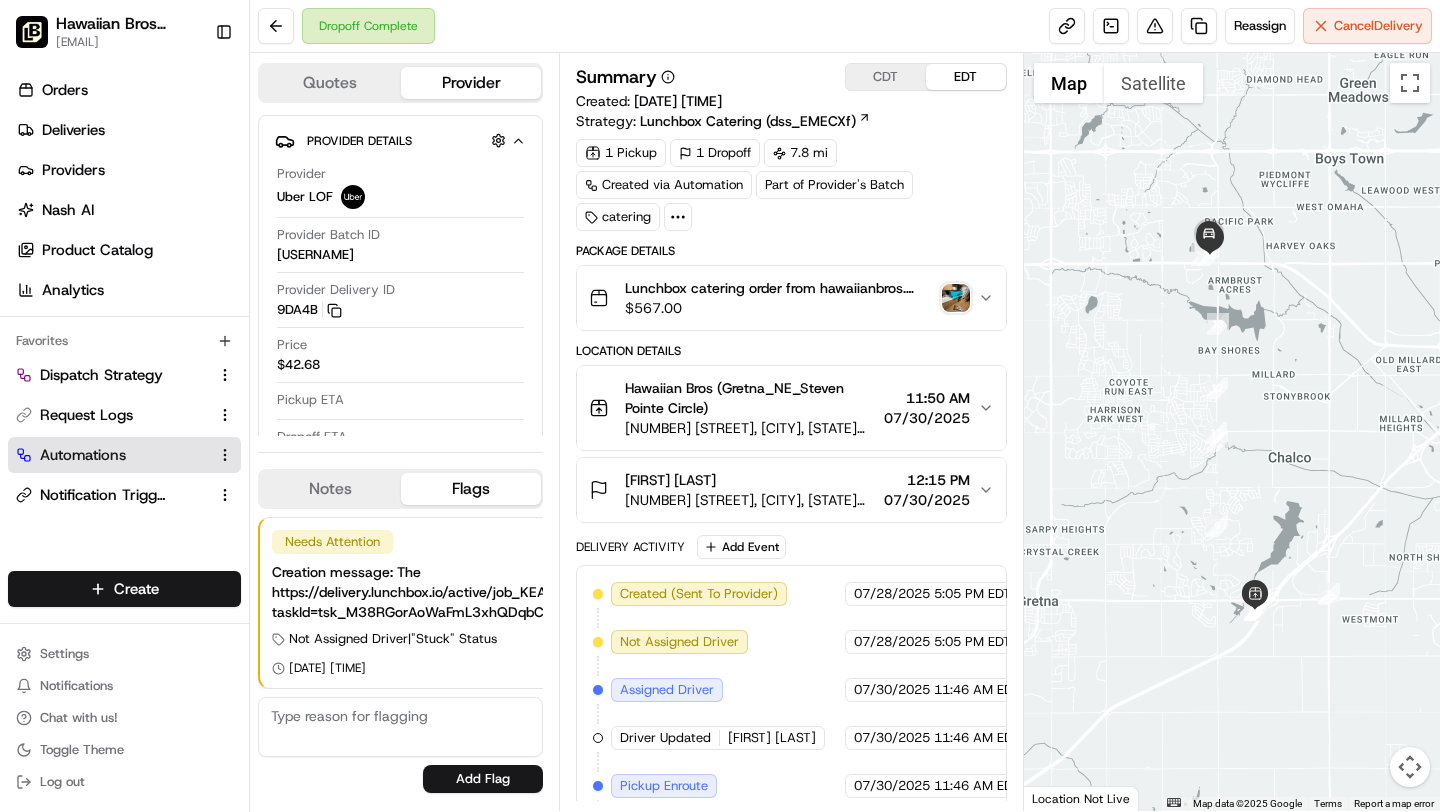 click on "Automations" at bounding box center [124, 455] 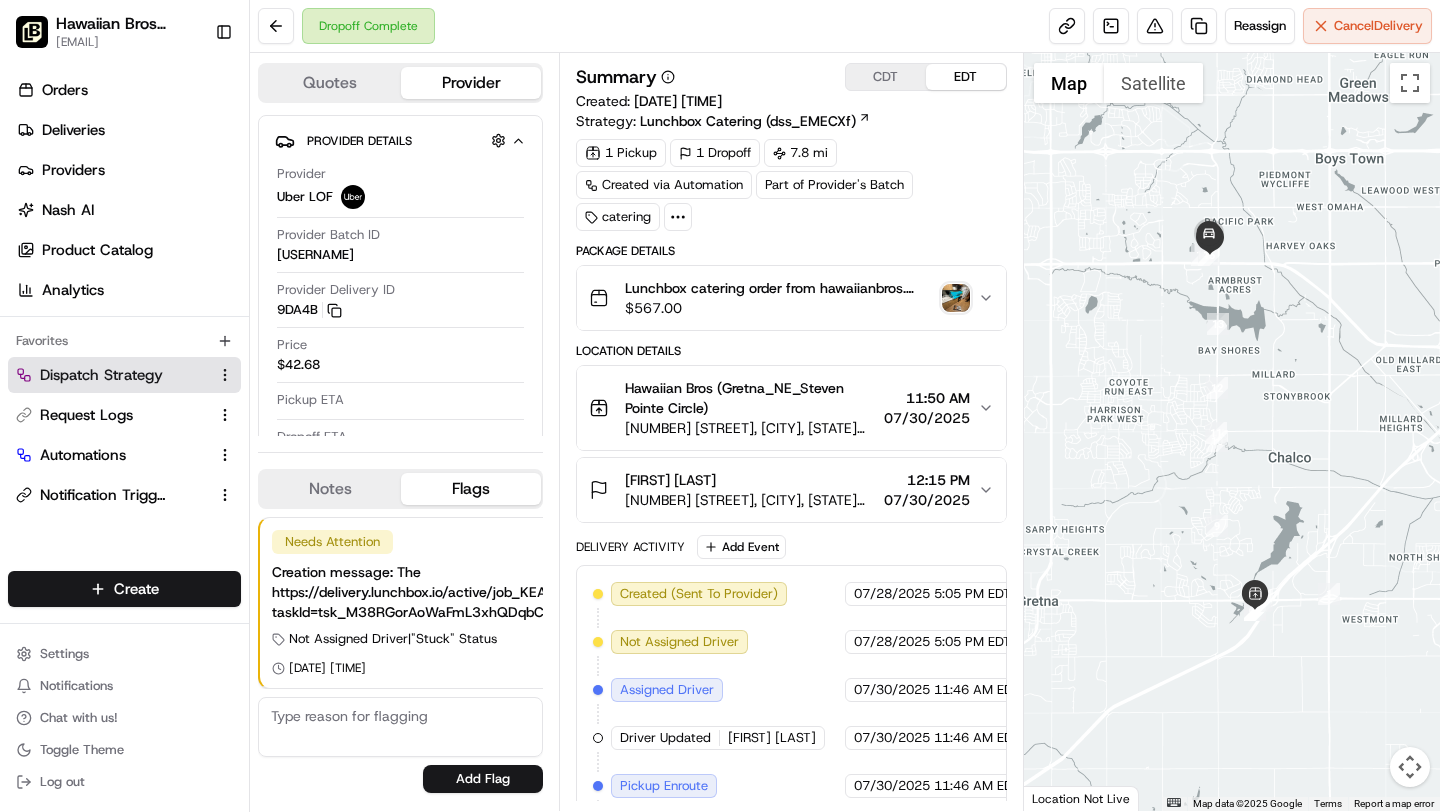 click on "Dispatch Strategy" at bounding box center (101, 375) 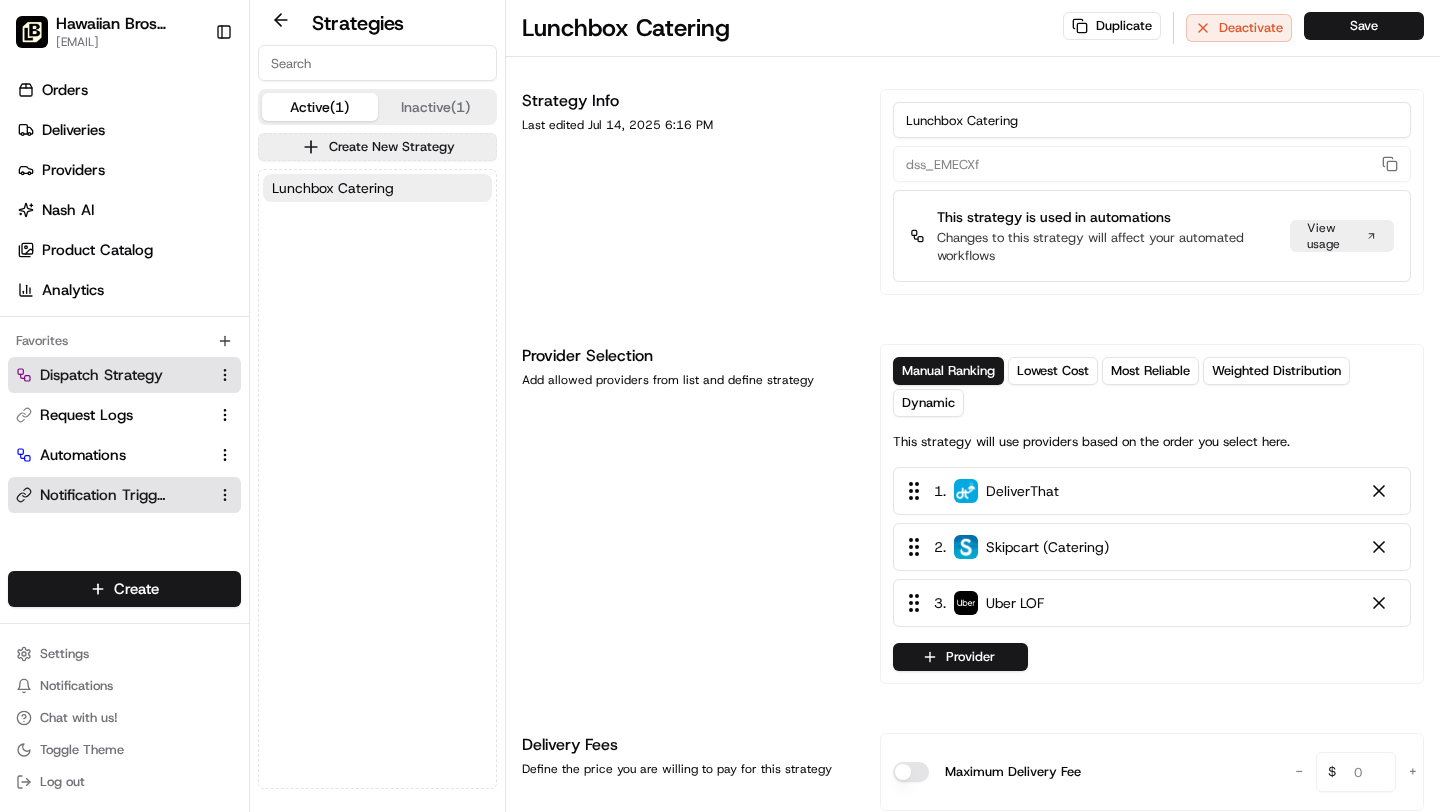 click on "Notification Triggers" at bounding box center [103, 495] 